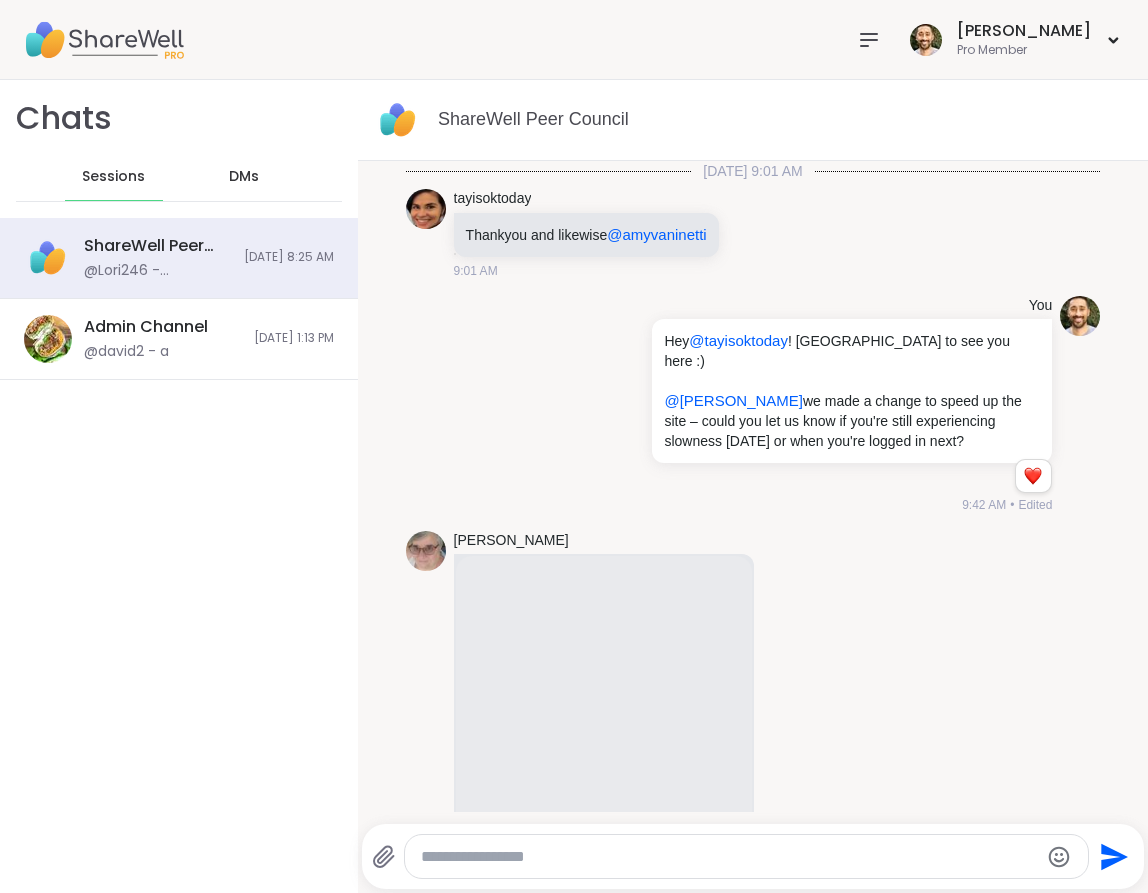 scroll, scrollTop: 0, scrollLeft: 0, axis: both 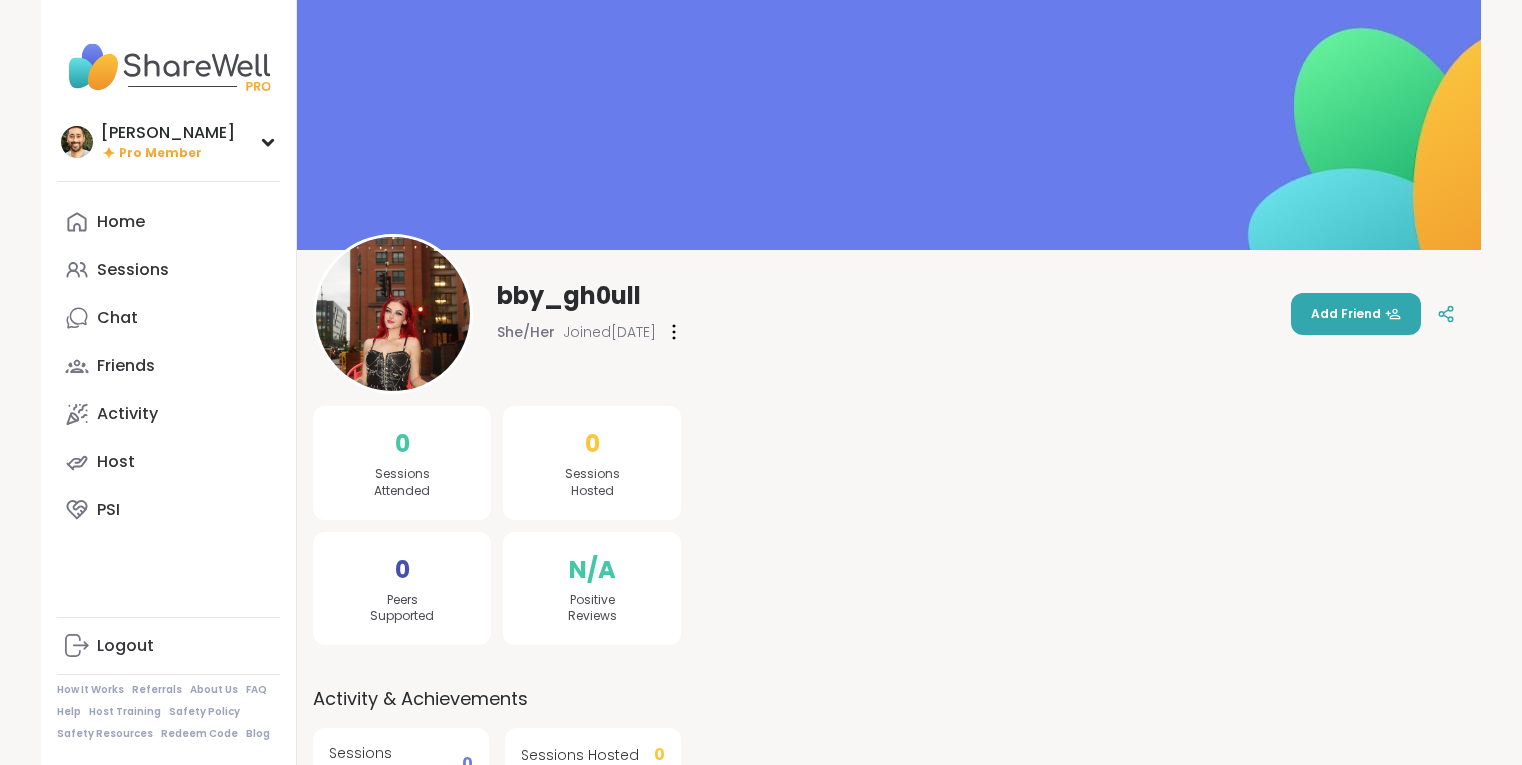click at bounding box center (393, 314) 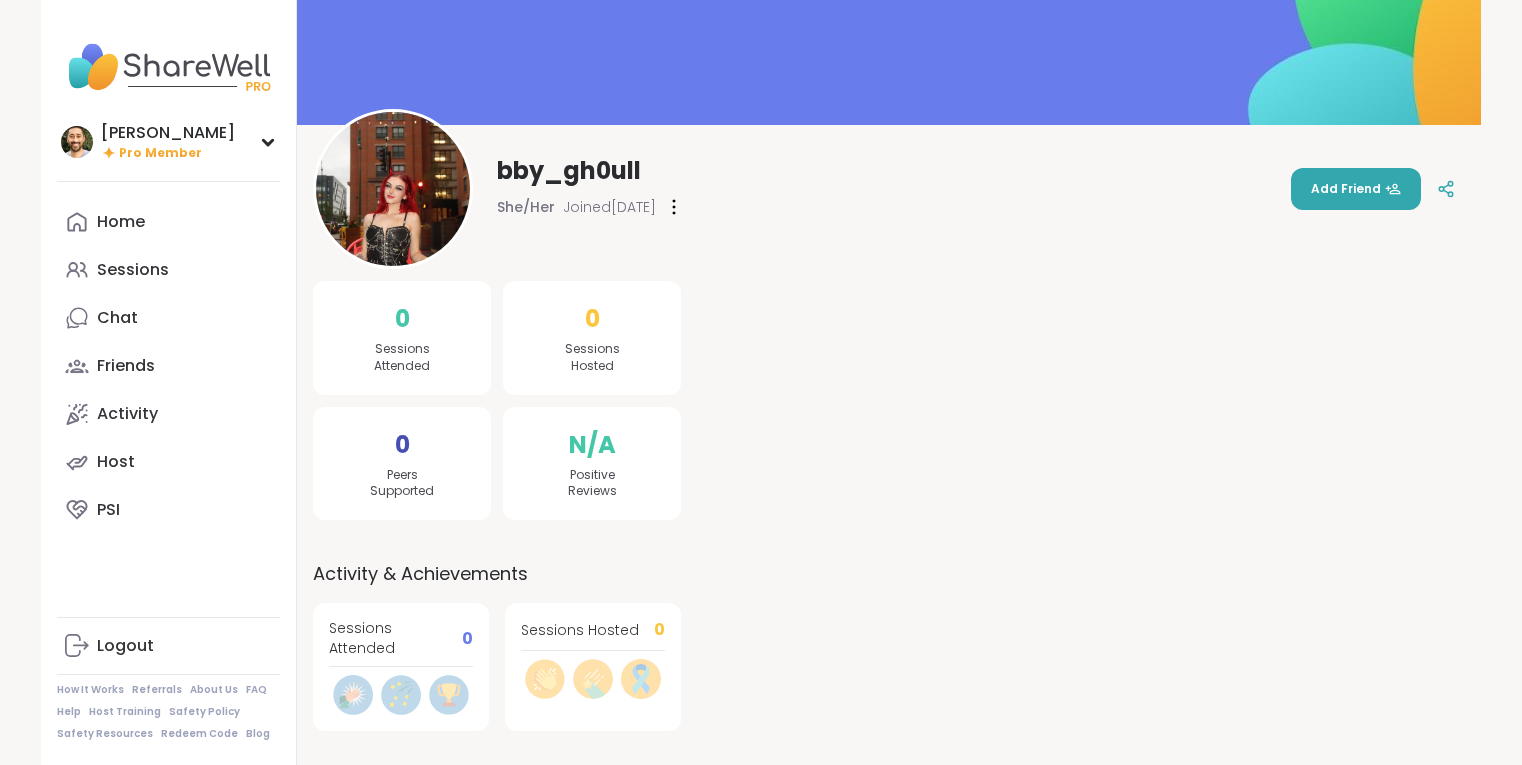 scroll, scrollTop: 0, scrollLeft: 0, axis: both 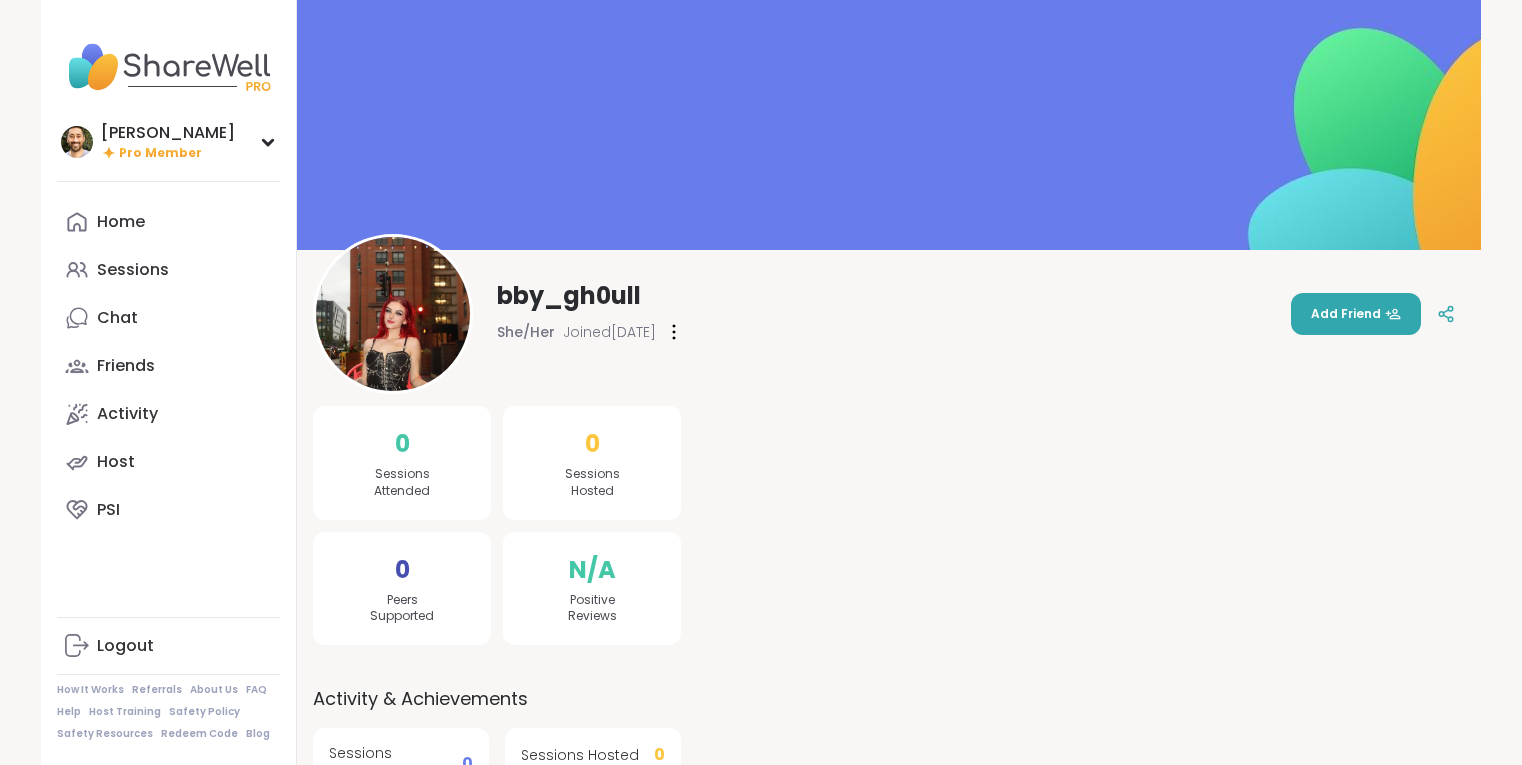 click at bounding box center (393, 314) 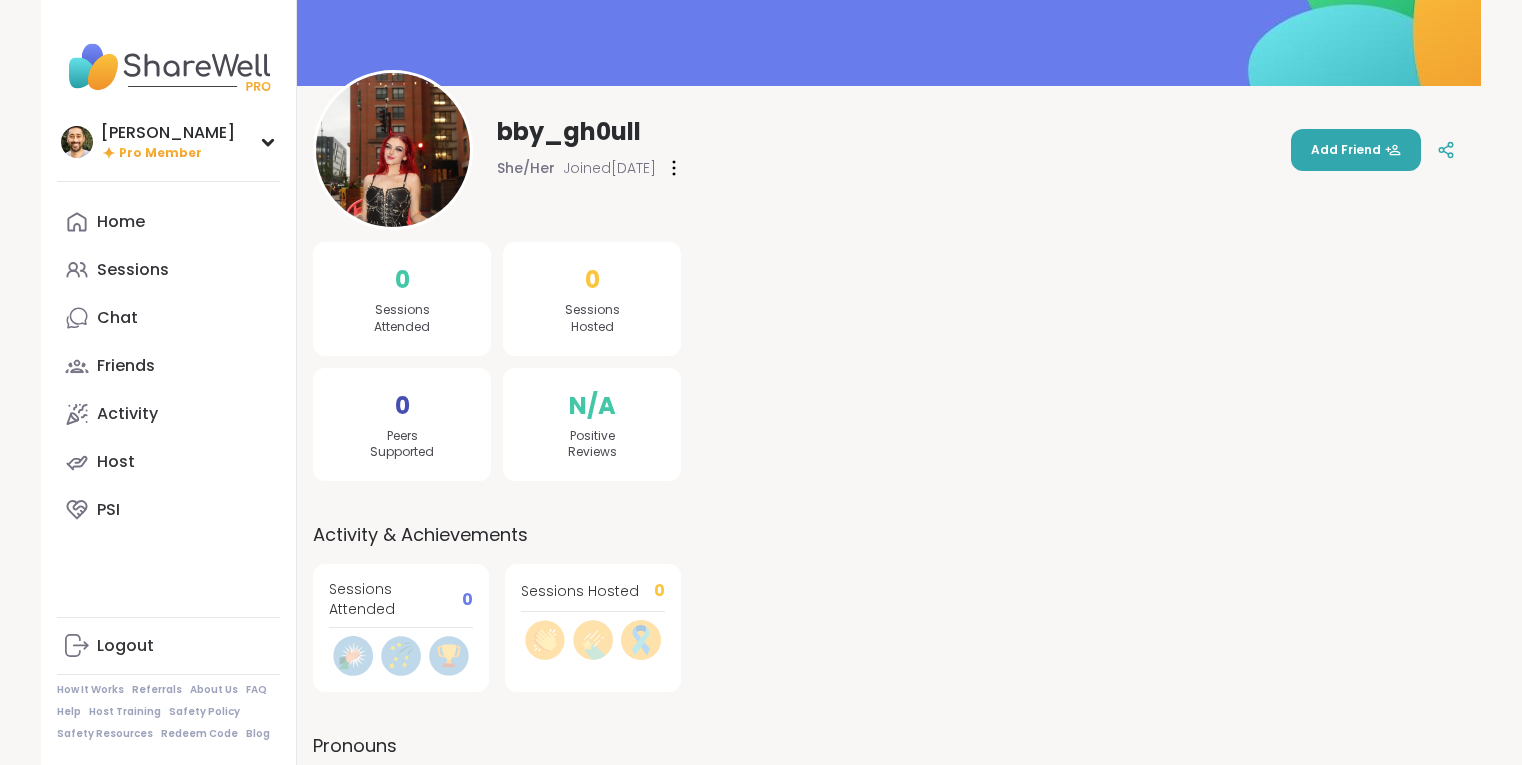 scroll, scrollTop: 198, scrollLeft: 0, axis: vertical 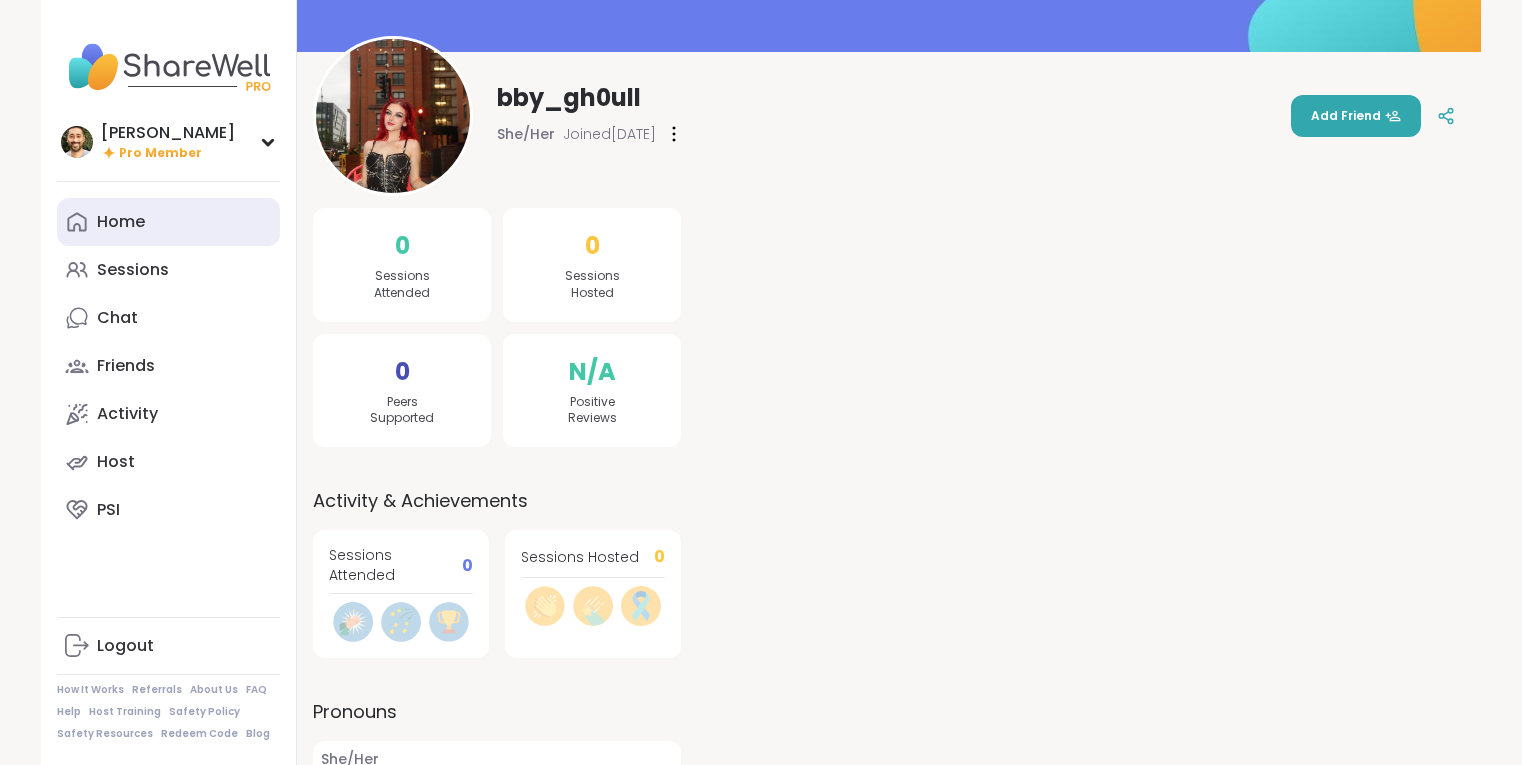 click on "Home" at bounding box center (168, 222) 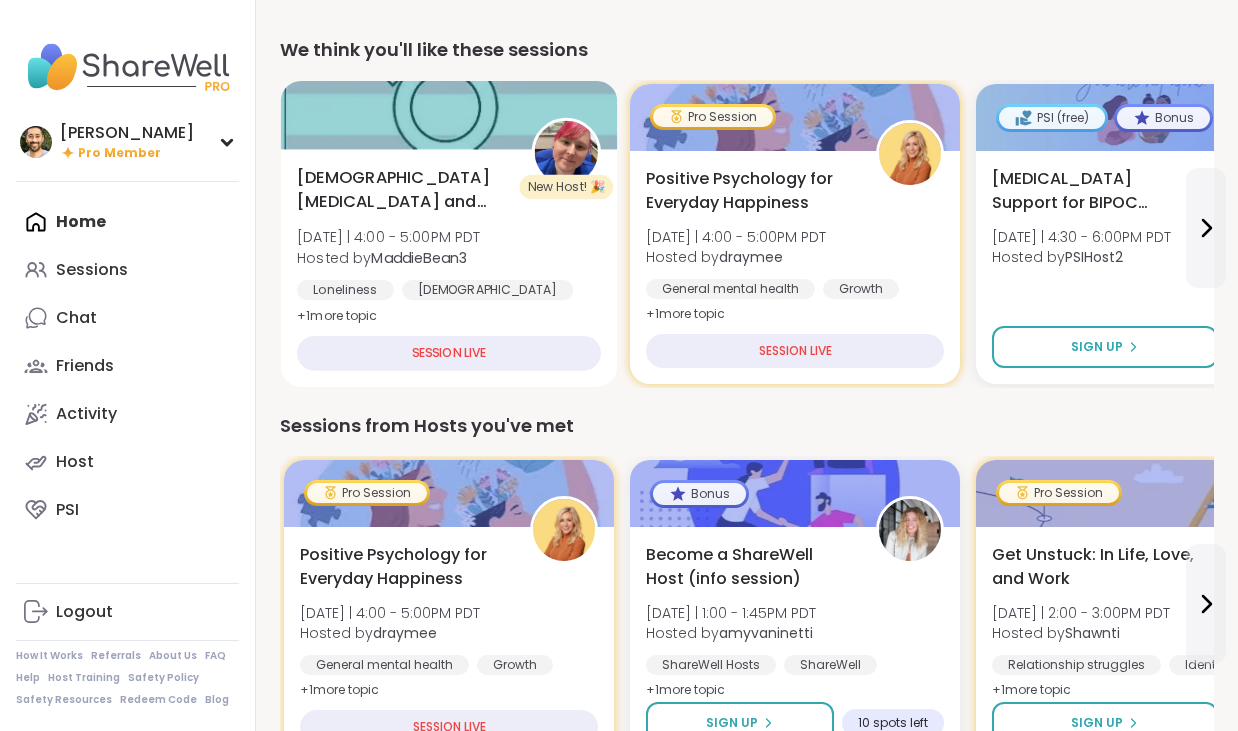 scroll, scrollTop: 617, scrollLeft: 0, axis: vertical 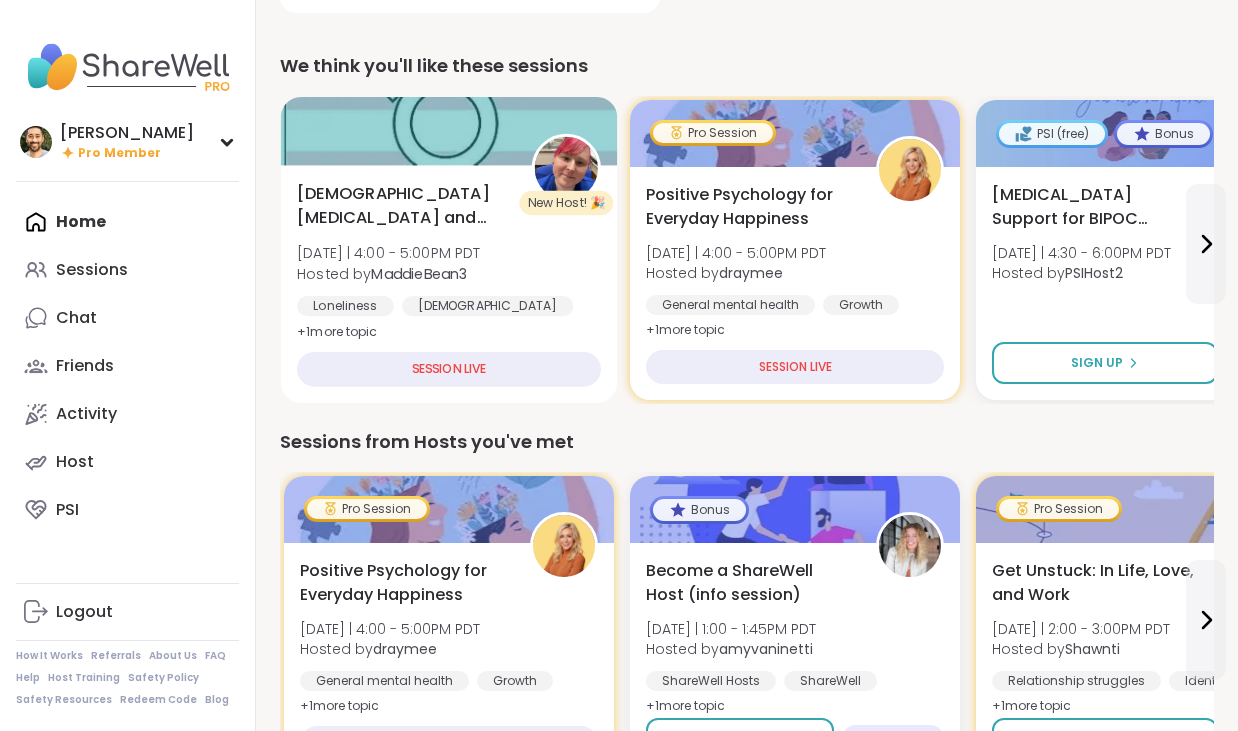 click on "[DEMOGRAPHIC_DATA] [MEDICAL_DATA] and Safe Space" at bounding box center [403, 206] 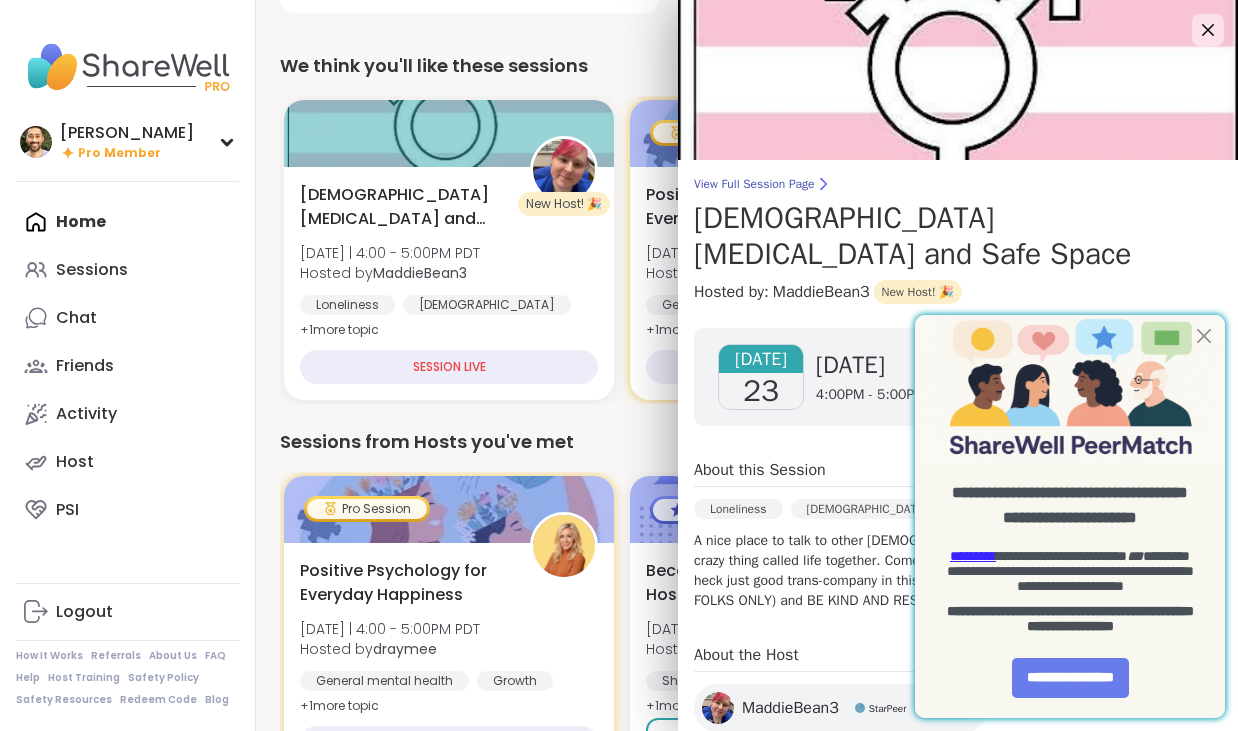 scroll, scrollTop: 0, scrollLeft: 0, axis: both 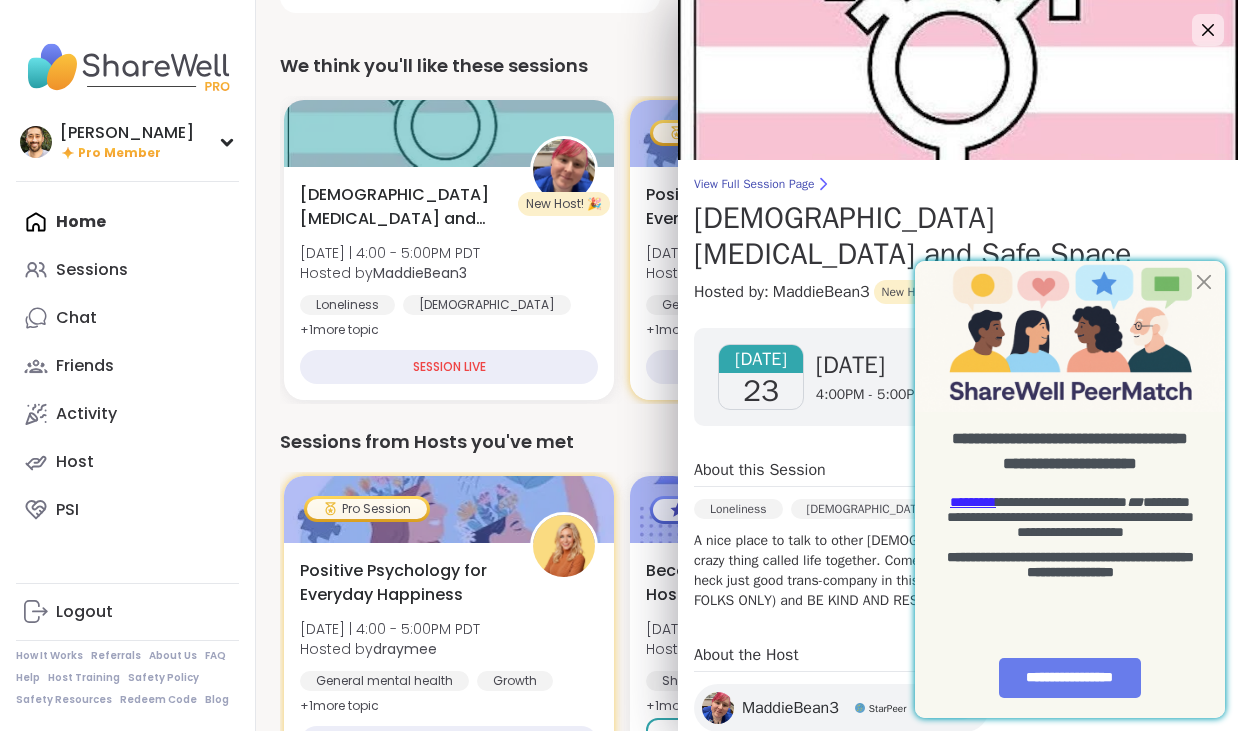 click at bounding box center [1070, 336] 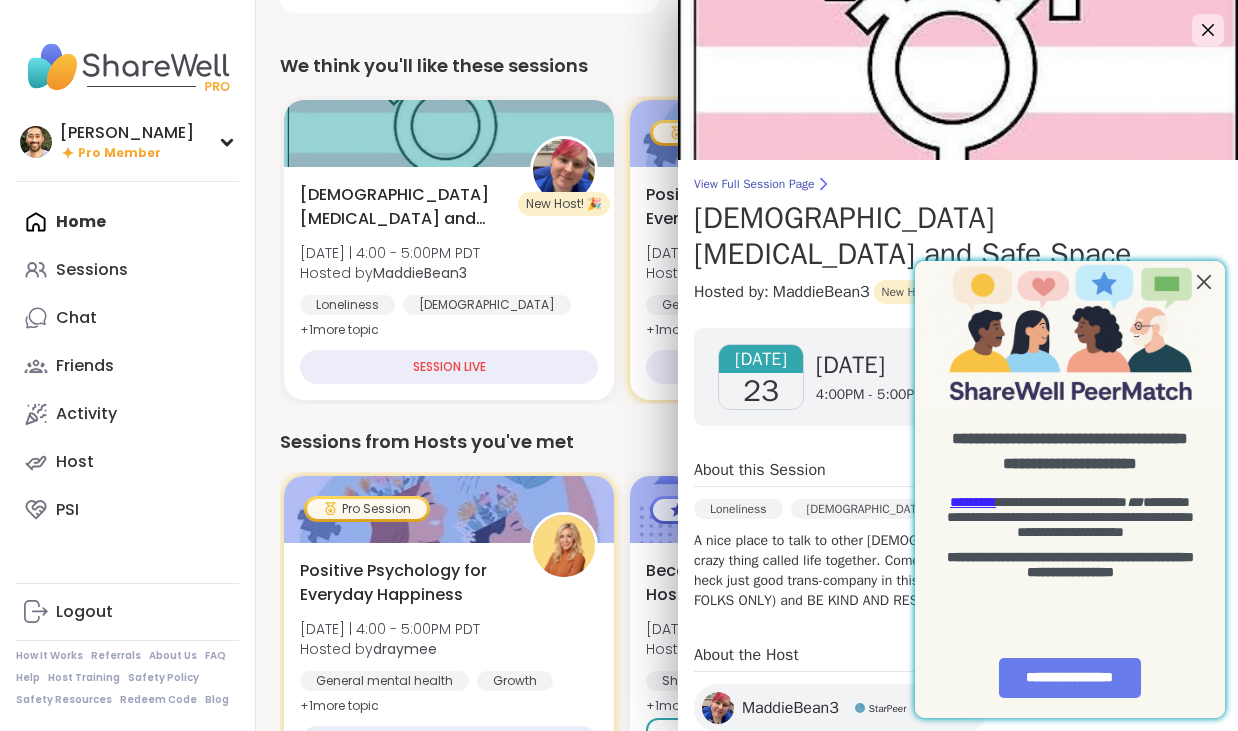 click at bounding box center [1204, 281] 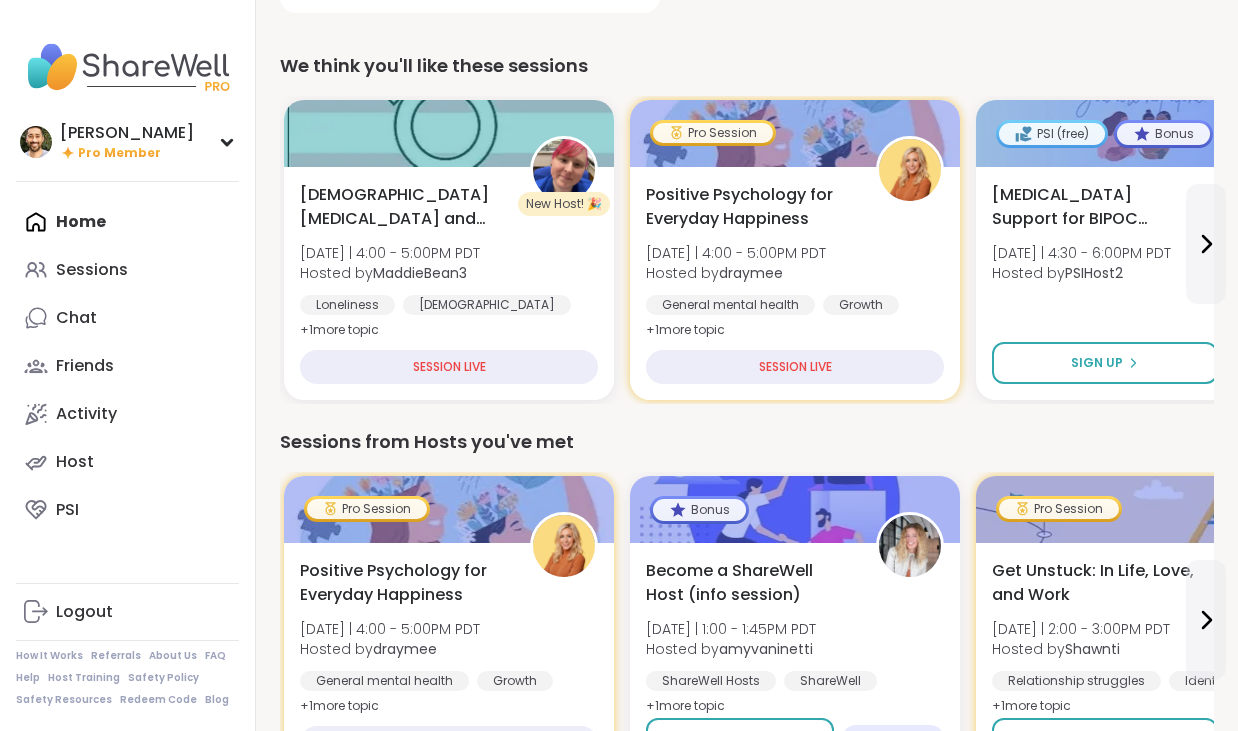 click on "Welcome to ShareWell You have   35  available Pro credit s   to book a Pro Session. Schedule your session Your Sessions Attending 0 Hosting 2 Calendar Calendar Select... Previous Month Next Month [DATE] Su Mo Tu We Th Fr Sa 29 30 1 2 3 4 5 6 7 8 9 10 11 12 13 14 15 16 17 18 19 20 21 22 23 24 25 26 27 28 29 30 31 1 2 Upcoming [DATE] ShareWell Website Feedback Session 2:00PM - 2:30PM PDT [DATE] ShareWell Website Feedback Session 2:00PM - 2:30PM PDT We think you'll like these sessions New Host! 🎉 [DEMOGRAPHIC_DATA] [MEDICAL_DATA] and Safe Space [DATE] | 4:00 - 5:00PM PDT Hosted by  MaddieBean3 Loneliness [DEMOGRAPHIC_DATA] Gender identity + 1  more topic SESSION LIVE Pro Session Positive Psychology for Everyday Happiness [DATE] | 4:00 - 5:00PM PDT Hosted by  draymee General mental health Growth [MEDICAL_DATA] + 1  more topic SESSION LIVE PSI (free) Bonus [MEDICAL_DATA] Support for BIPOC Birthing People [DATE] | 4:30 - 6:00PM PDT Hosted by  PSIHost2 Sign Up Open Talk Lounge “Hang Out” ShareWell Sisters  + 1 + 1" at bounding box center (747, 1066) 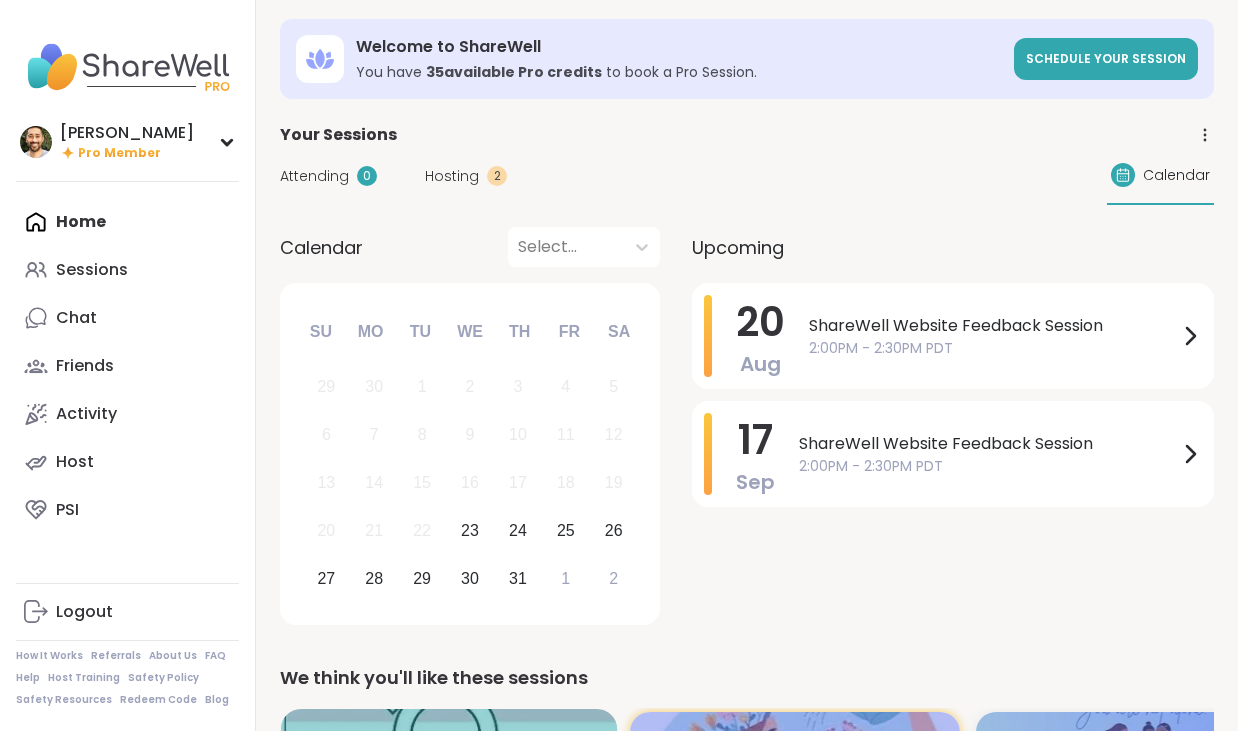 scroll, scrollTop: 0, scrollLeft: 0, axis: both 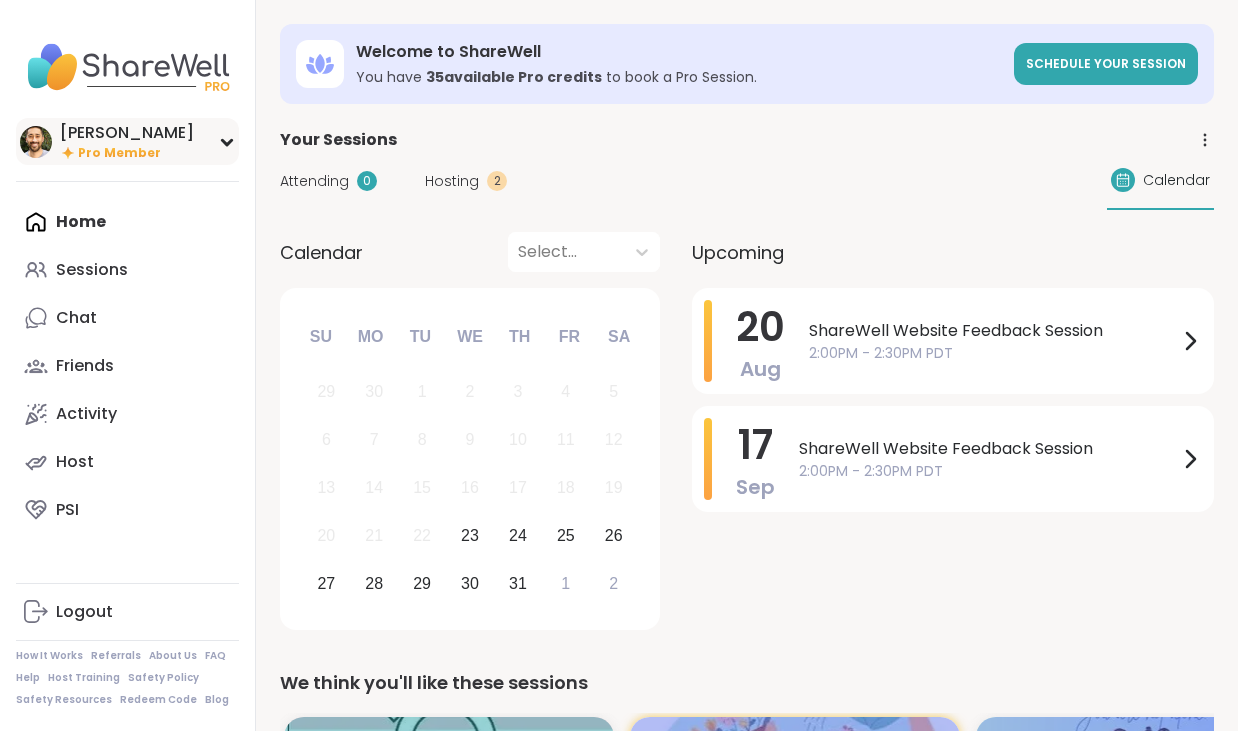 click on "[PERSON_NAME]" at bounding box center (127, 133) 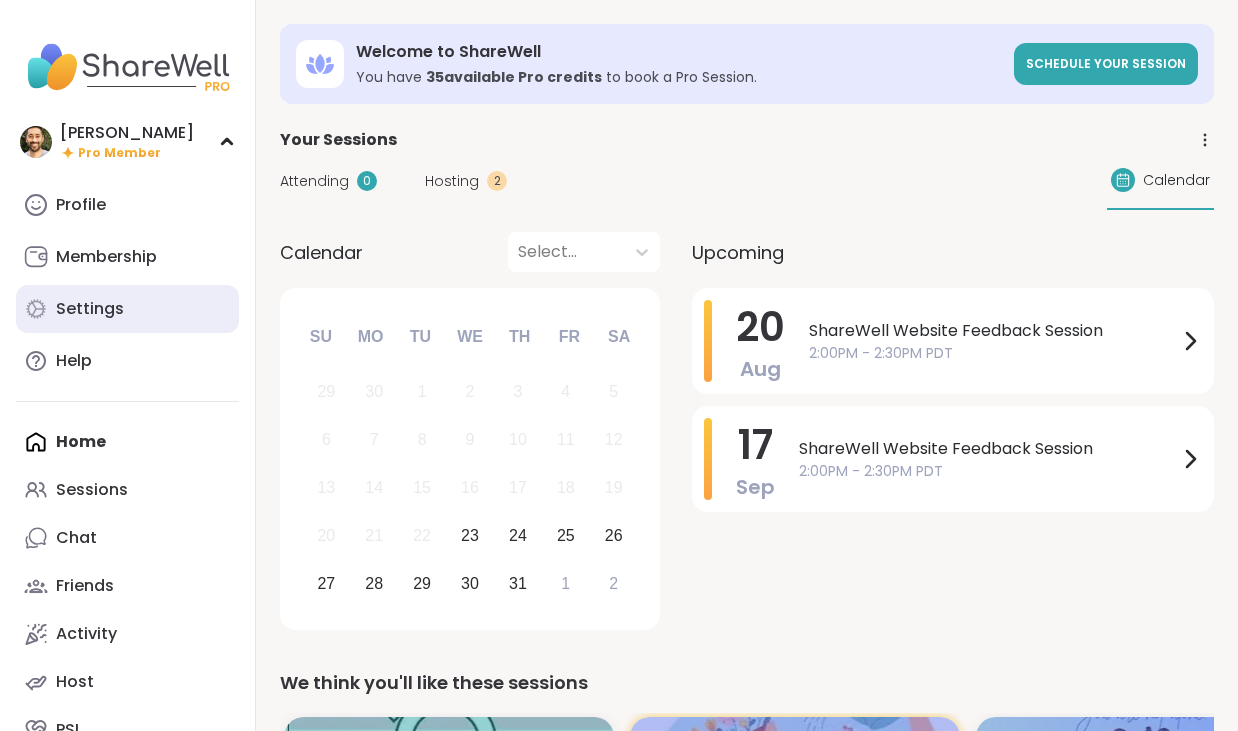 click on "Settings" at bounding box center [90, 309] 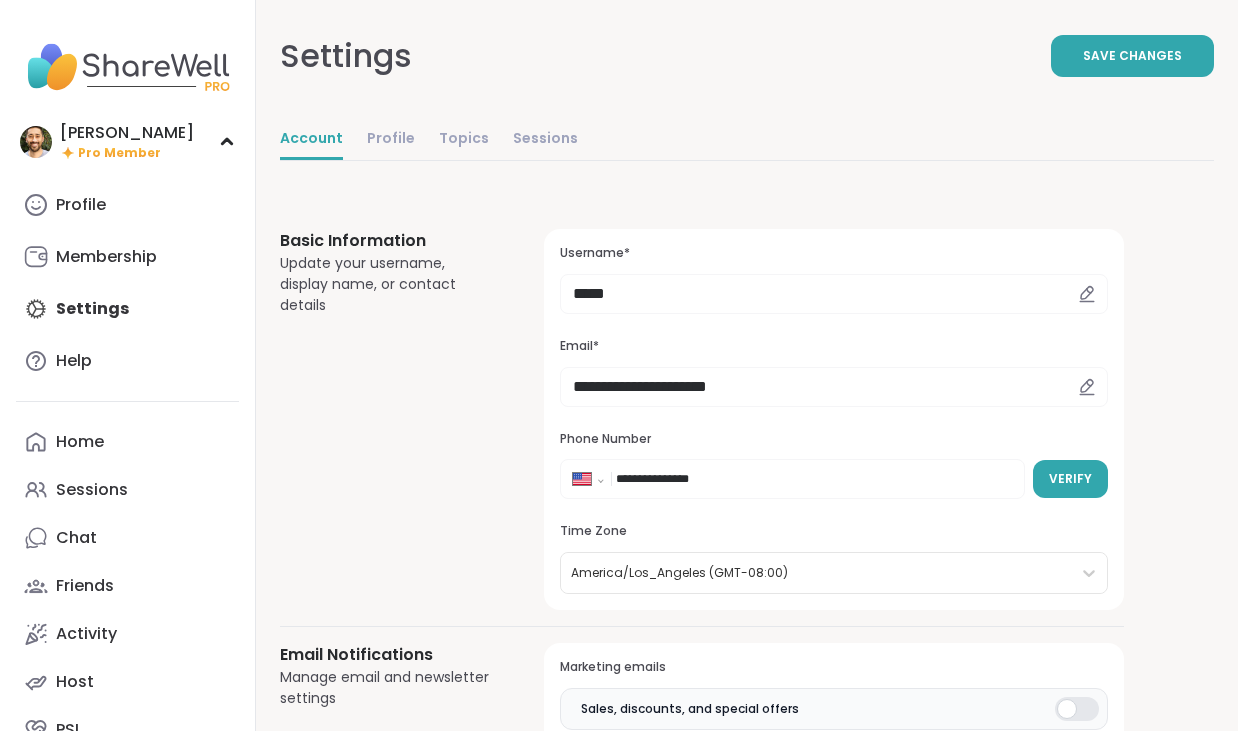 scroll, scrollTop: 0, scrollLeft: 0, axis: both 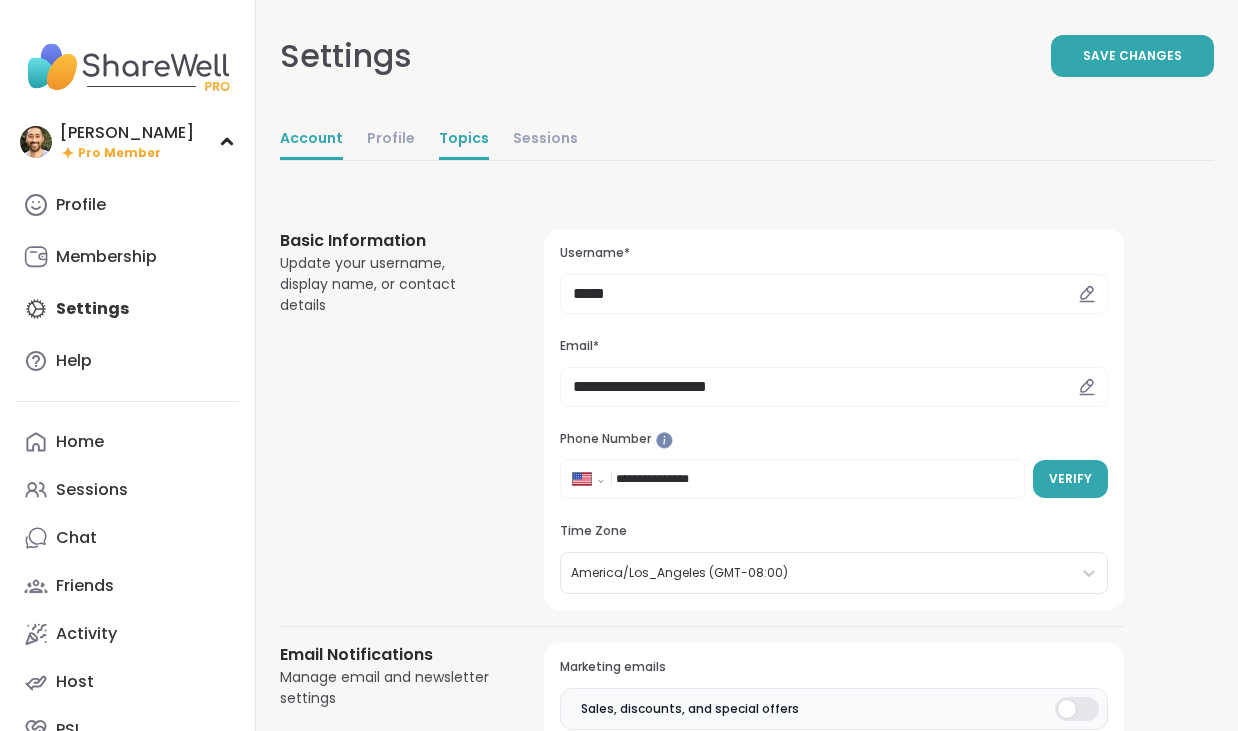 click on "Topics" at bounding box center [464, 140] 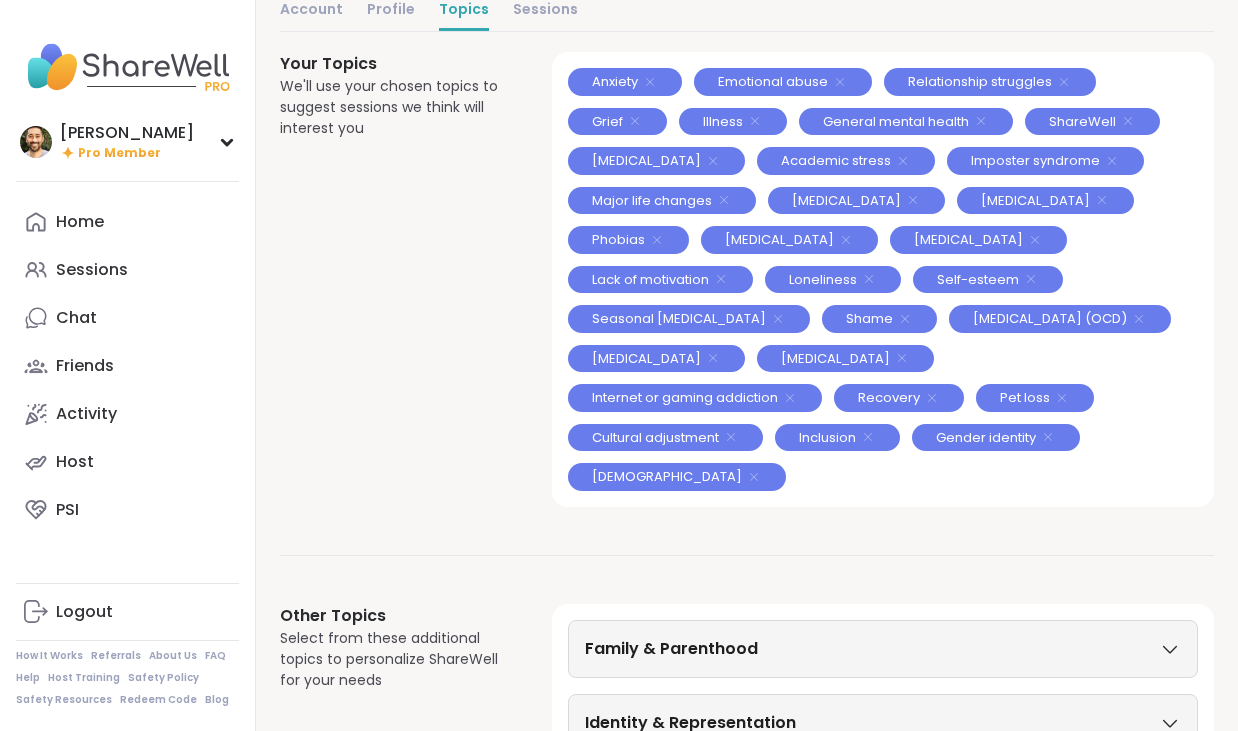 scroll, scrollTop: 130, scrollLeft: 0, axis: vertical 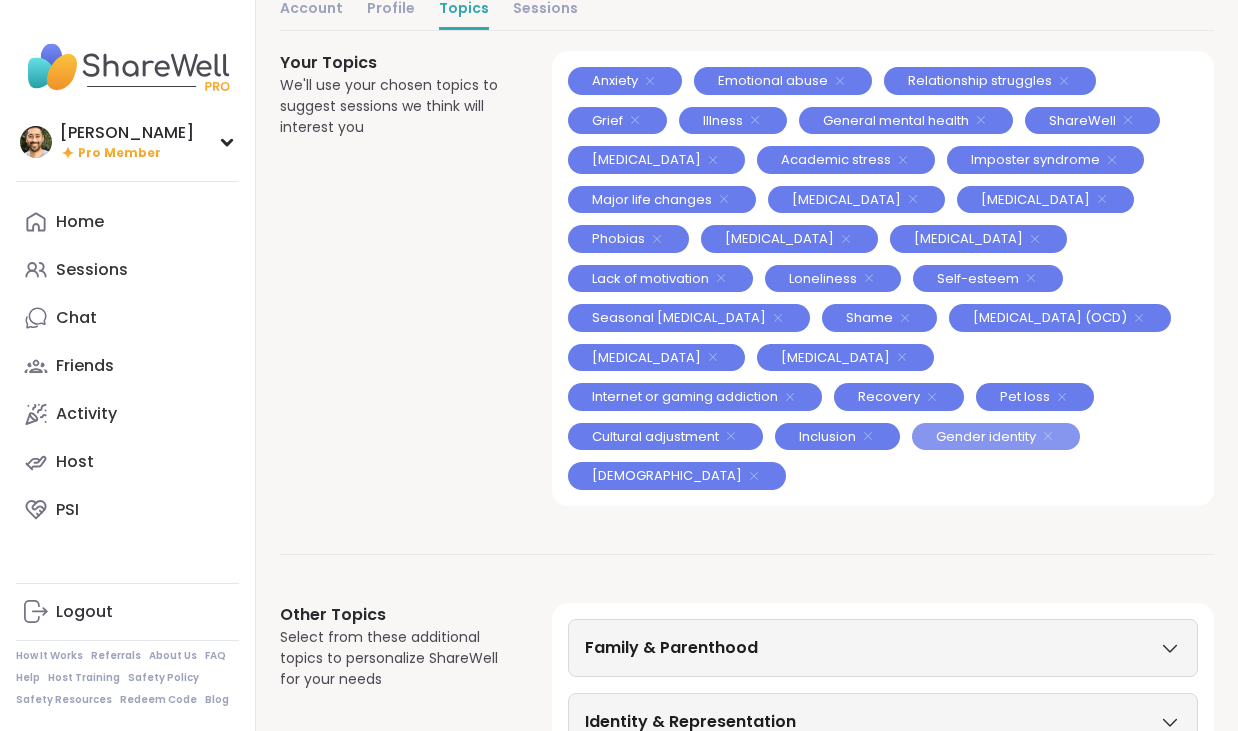 click 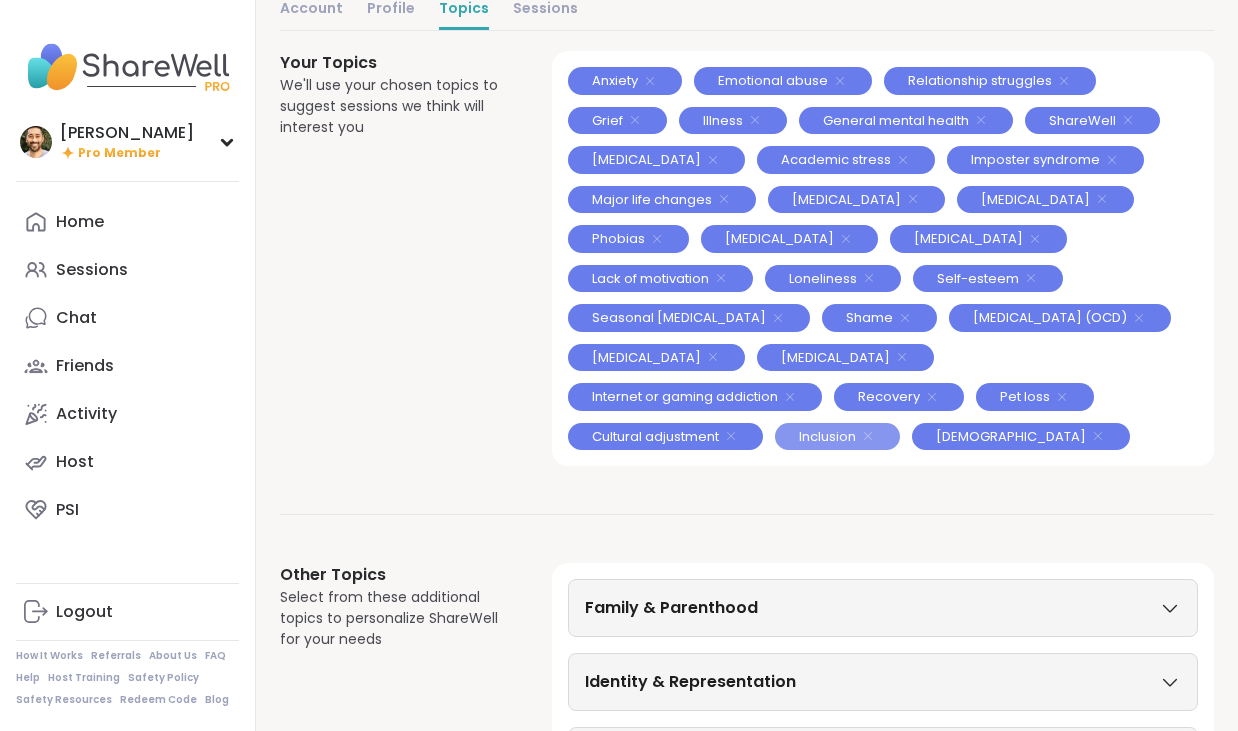 click 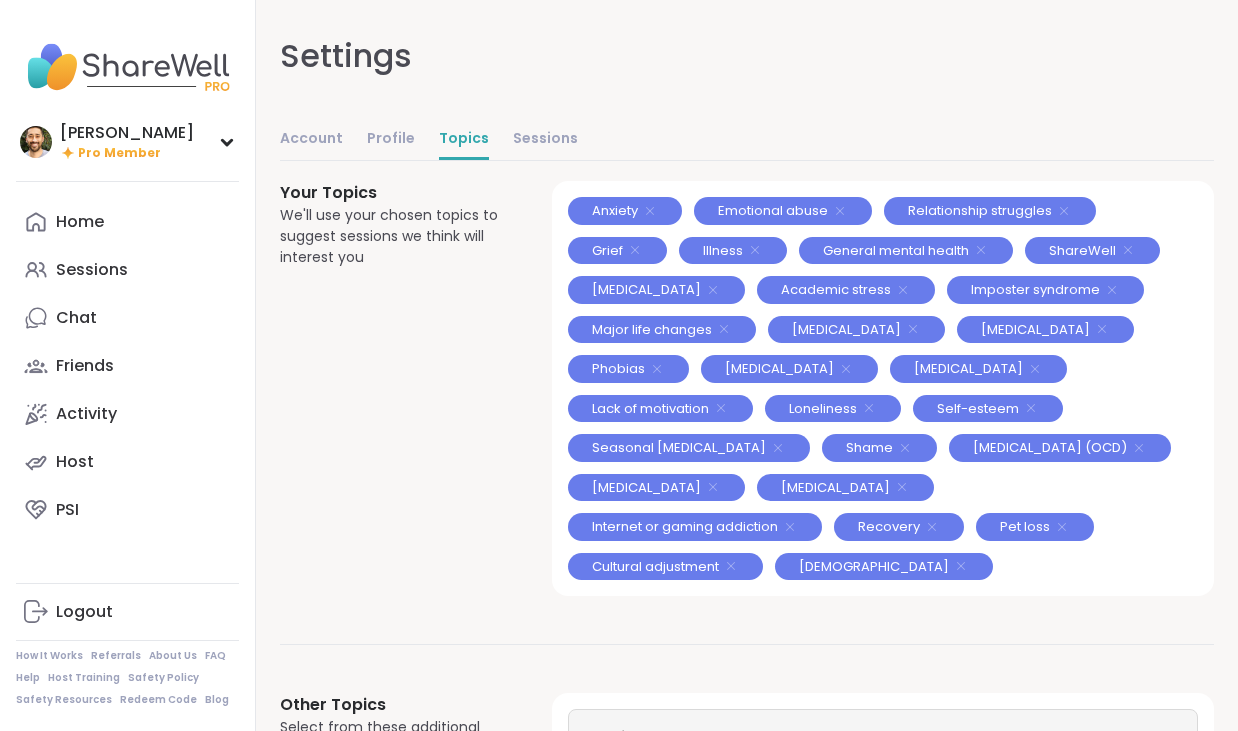 scroll, scrollTop: 130, scrollLeft: 0, axis: vertical 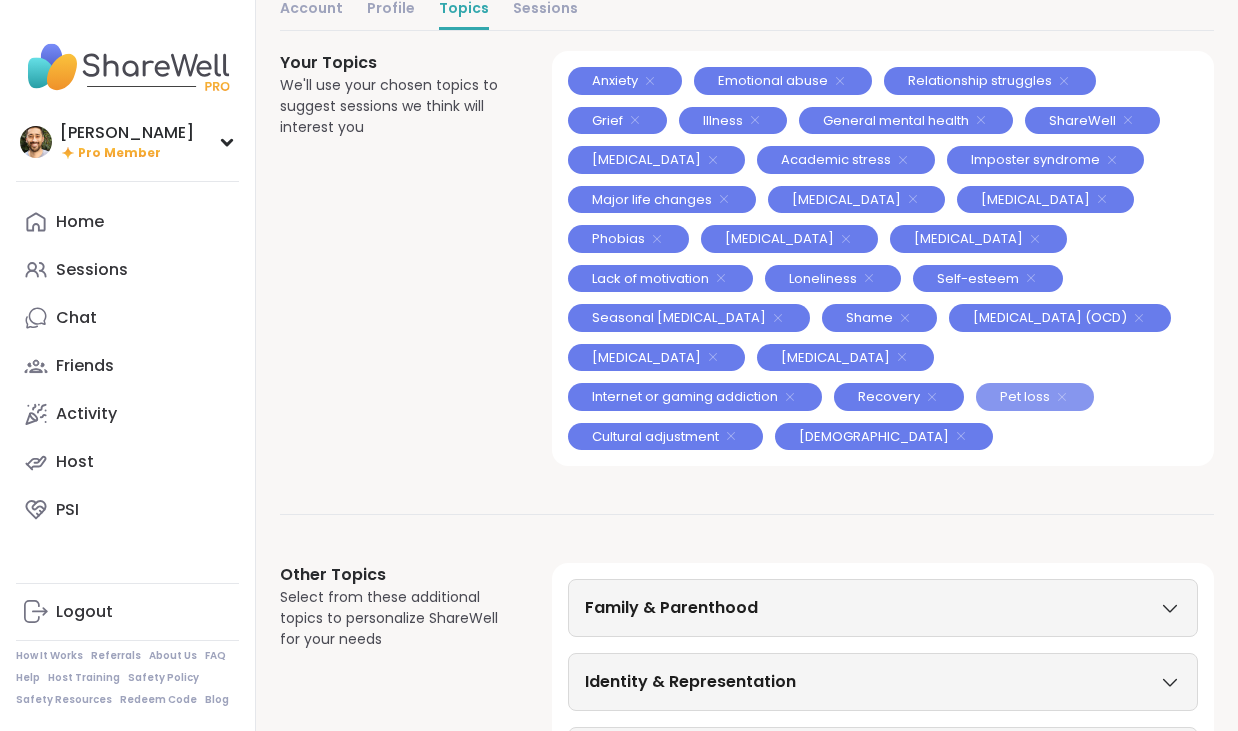 click 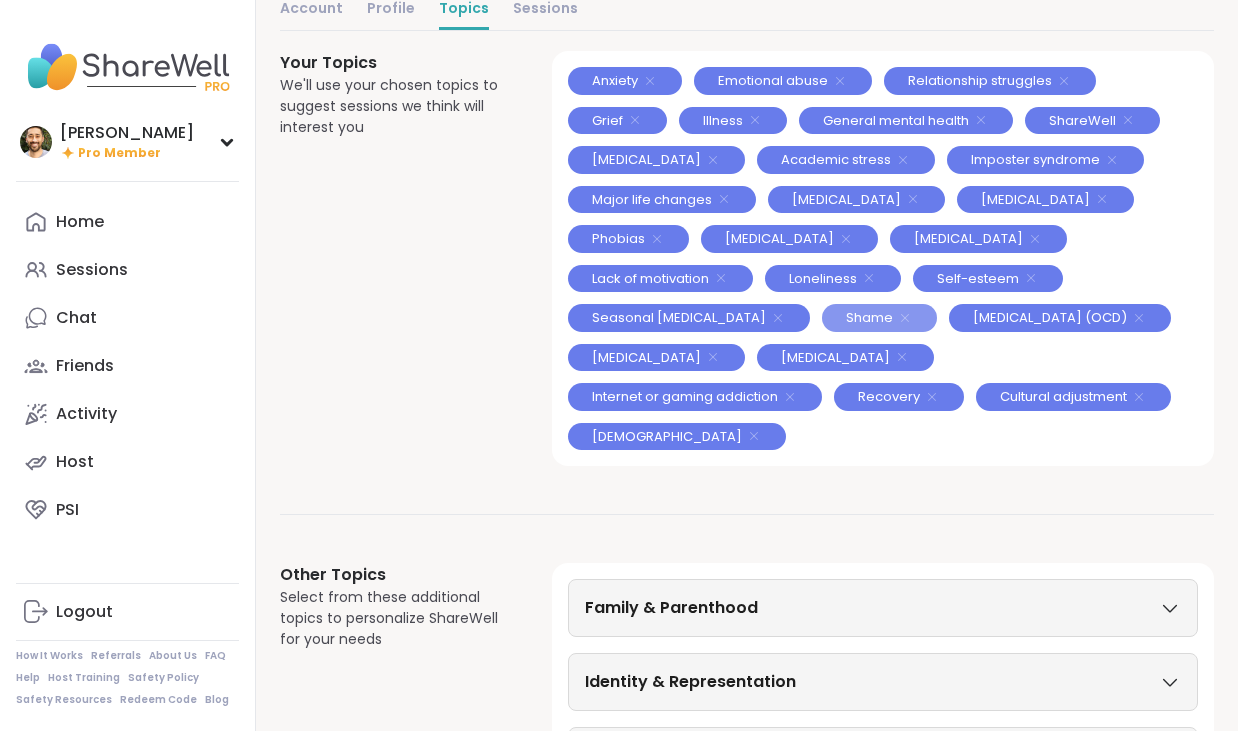 click 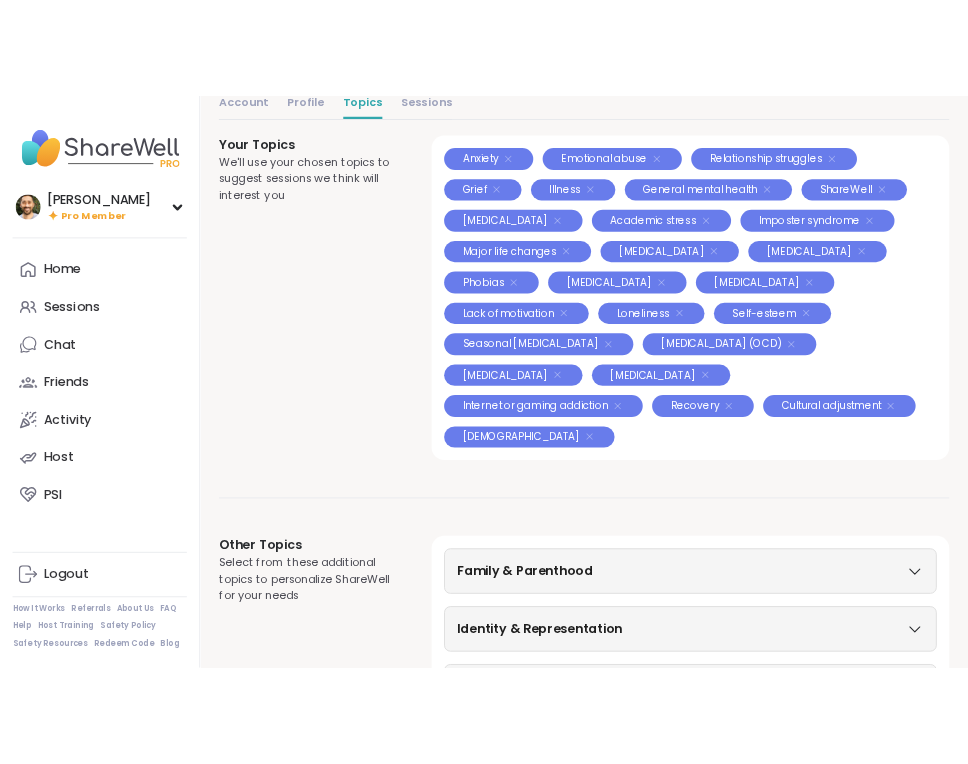 scroll, scrollTop: 0, scrollLeft: 0, axis: both 